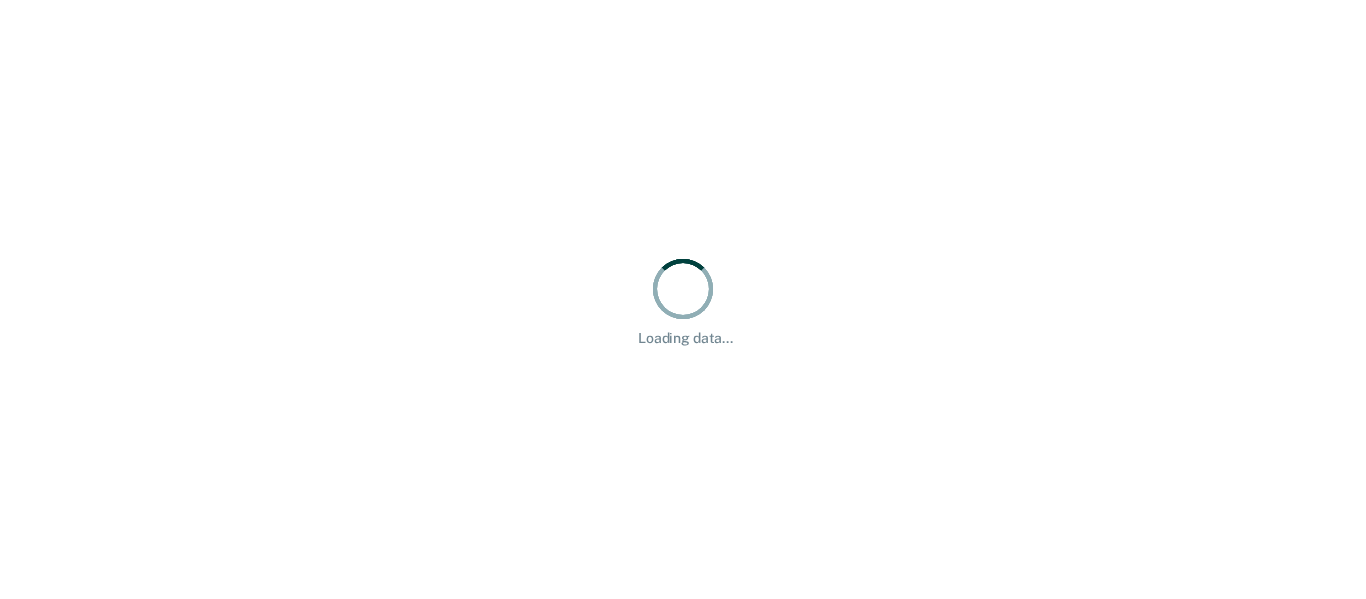 scroll, scrollTop: 0, scrollLeft: 0, axis: both 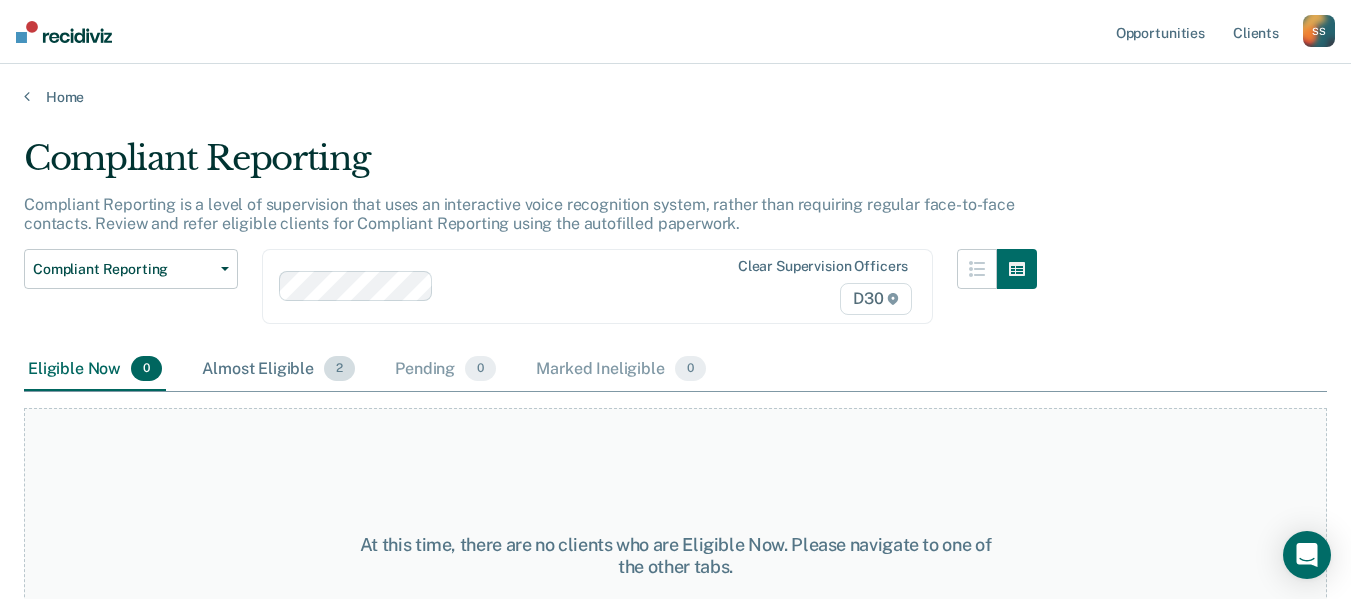 click on "Almost Eligible 2" at bounding box center [278, 370] 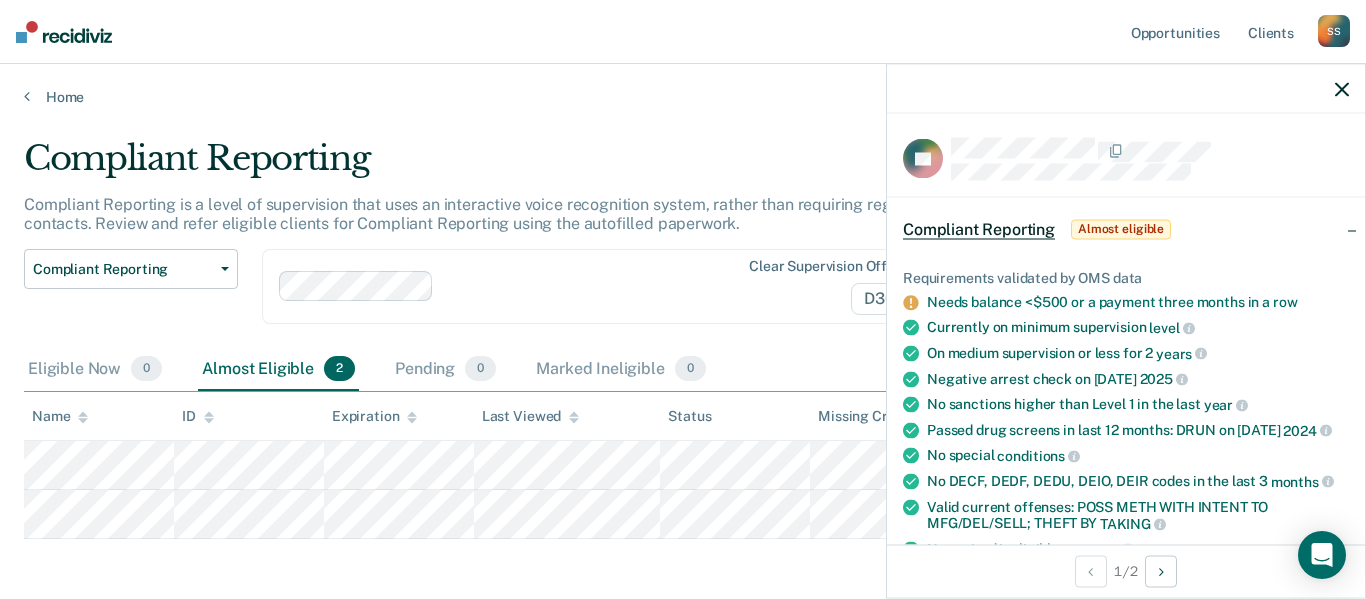 click at bounding box center (1342, 89) 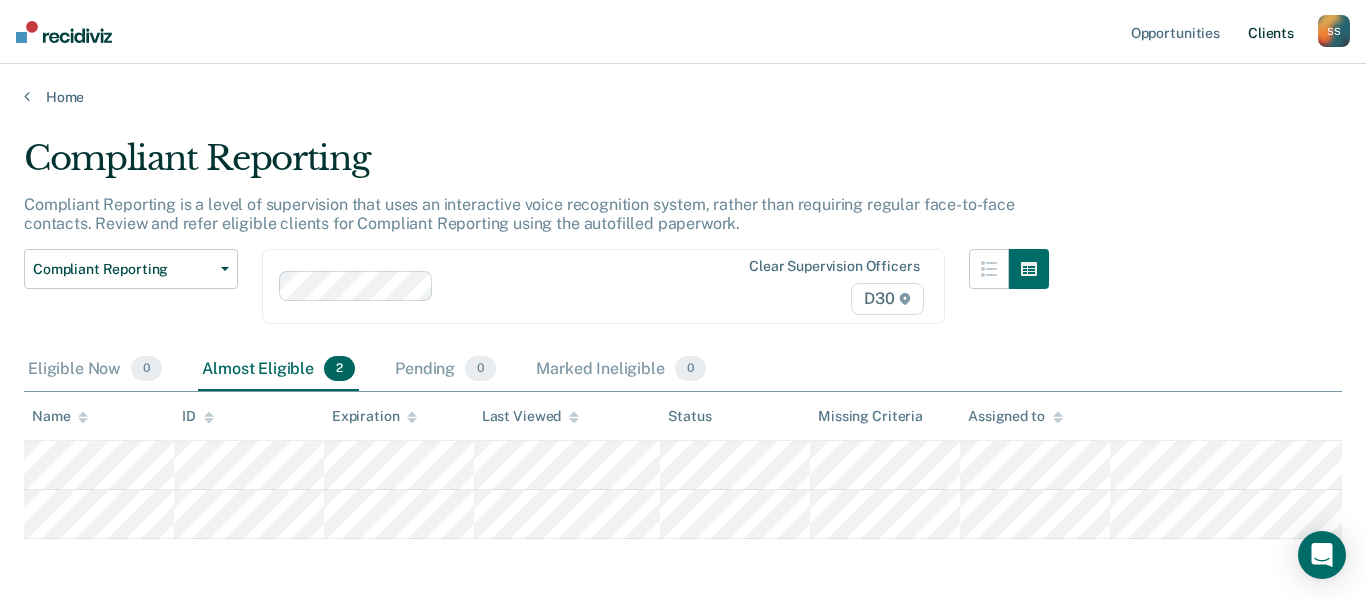 click on "Client s" at bounding box center (1271, 32) 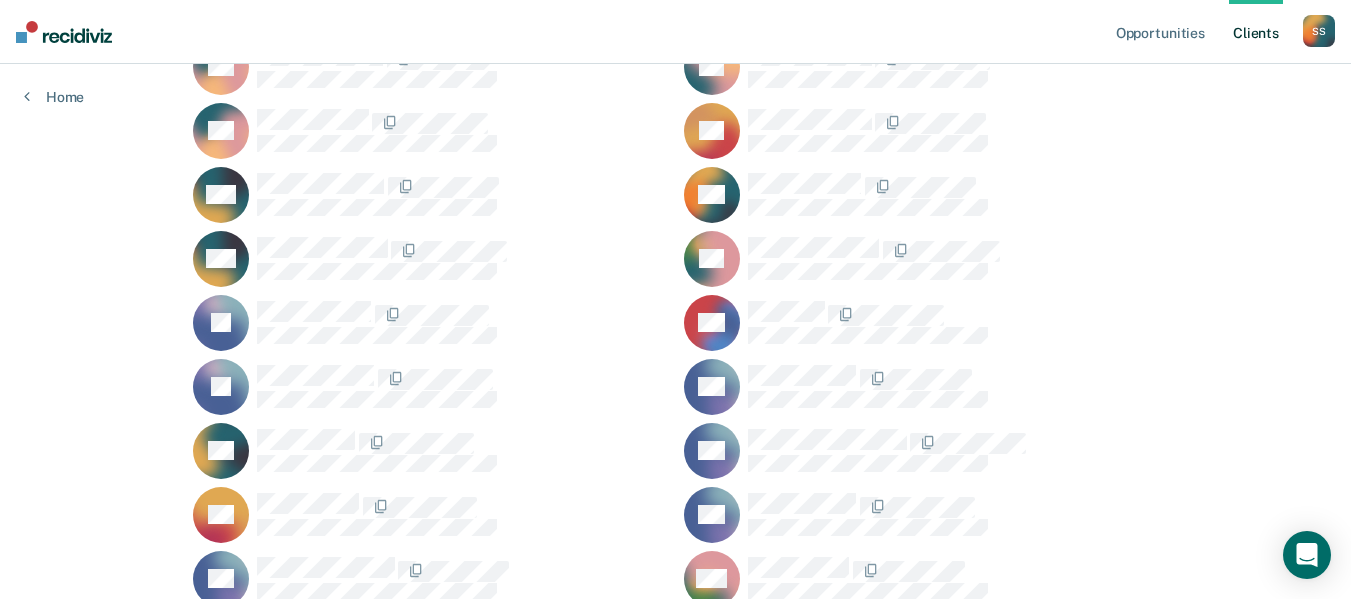 scroll, scrollTop: 399, scrollLeft: 0, axis: vertical 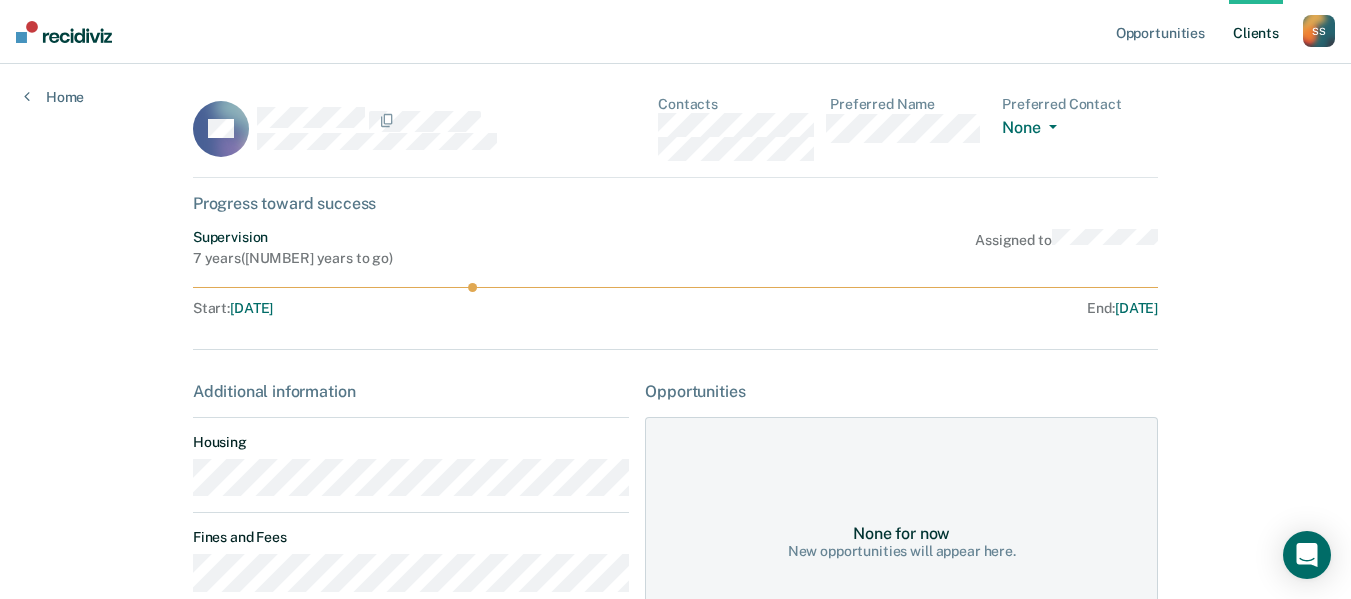 click on "Opportunities" at bounding box center (411, 391) 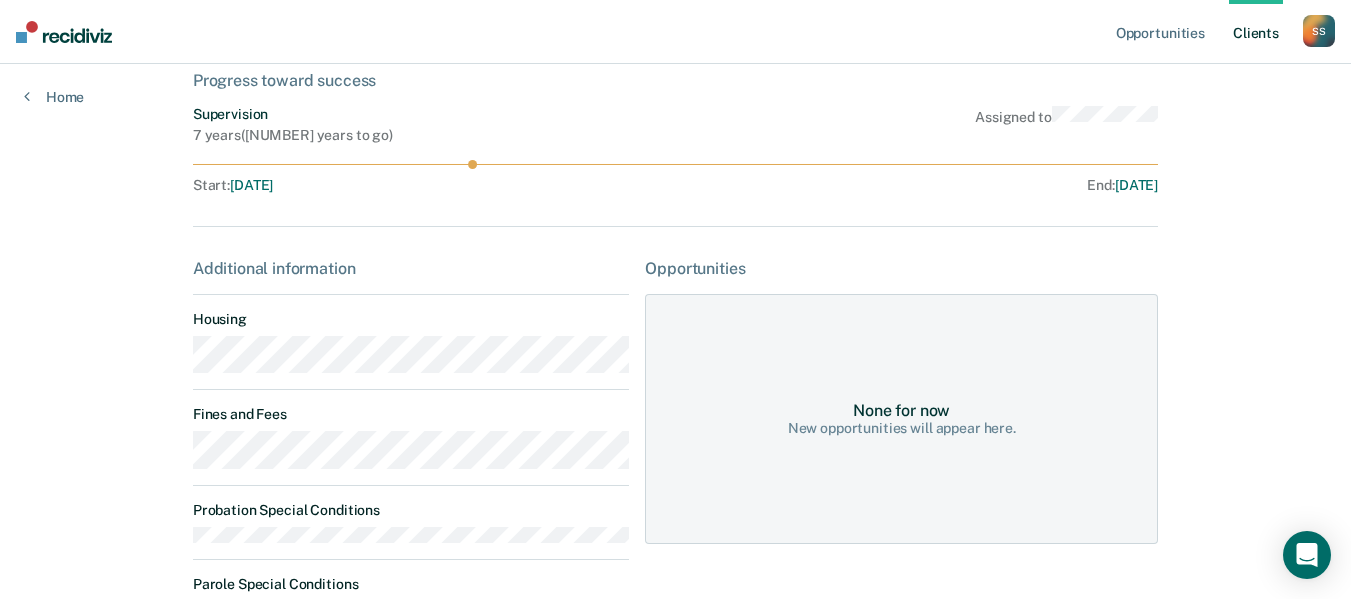 scroll, scrollTop: 262, scrollLeft: 0, axis: vertical 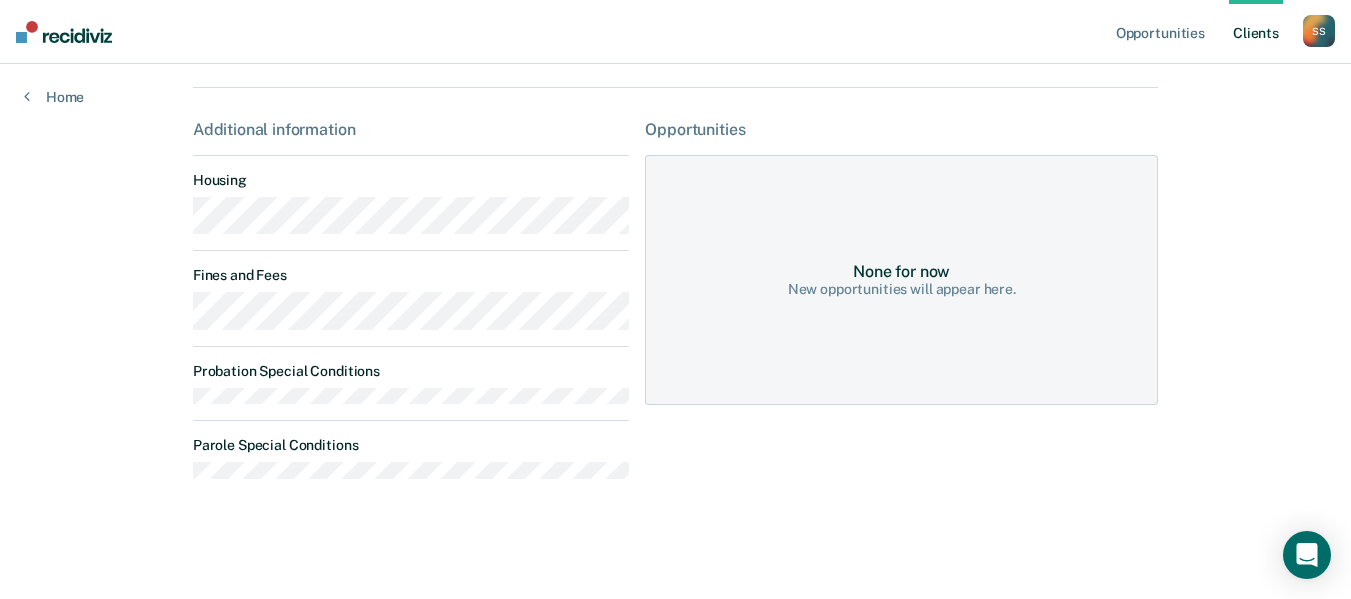 click on "New opportunities will appear here." at bounding box center (902, 289) 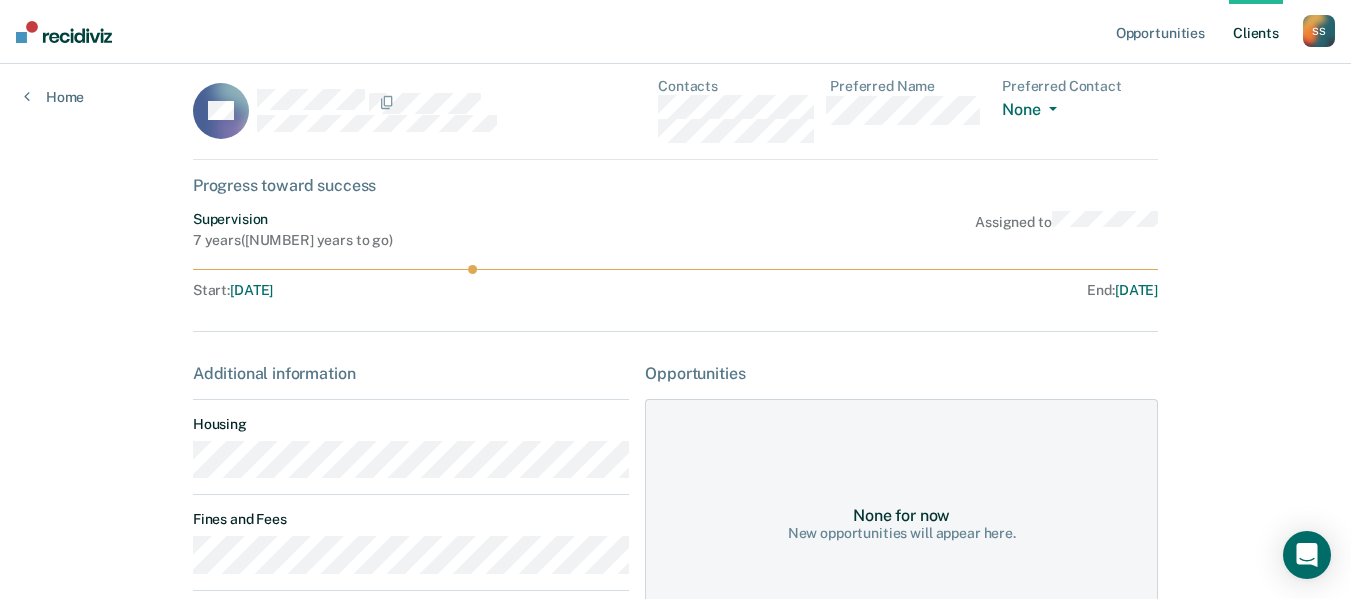 scroll, scrollTop: 0, scrollLeft: 0, axis: both 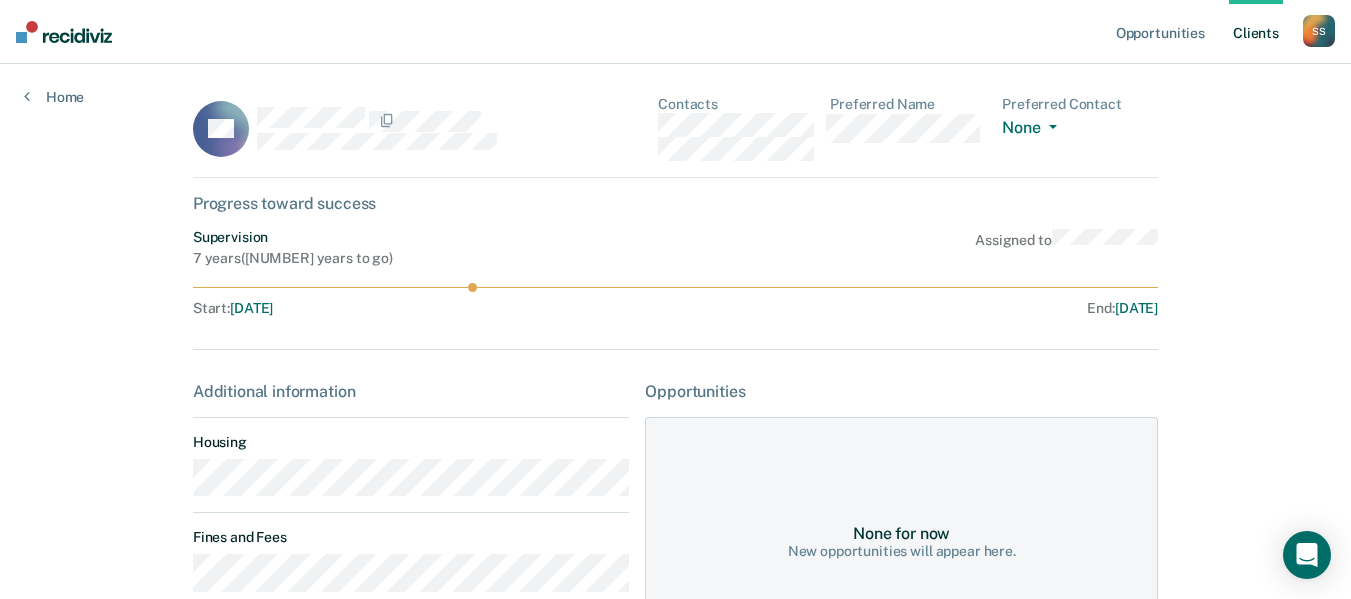 click on "[NUMBER] years  ( [NUMBER] years to go )" at bounding box center (293, 258) 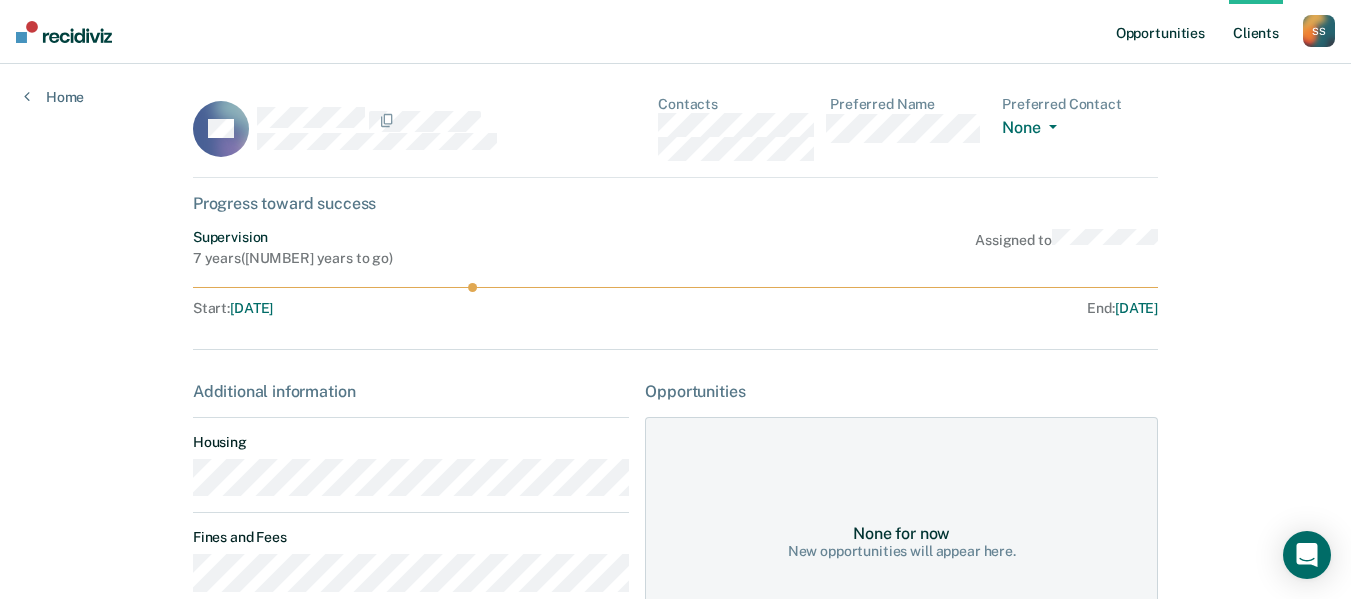 click on "Opportunities" at bounding box center (1160, 32) 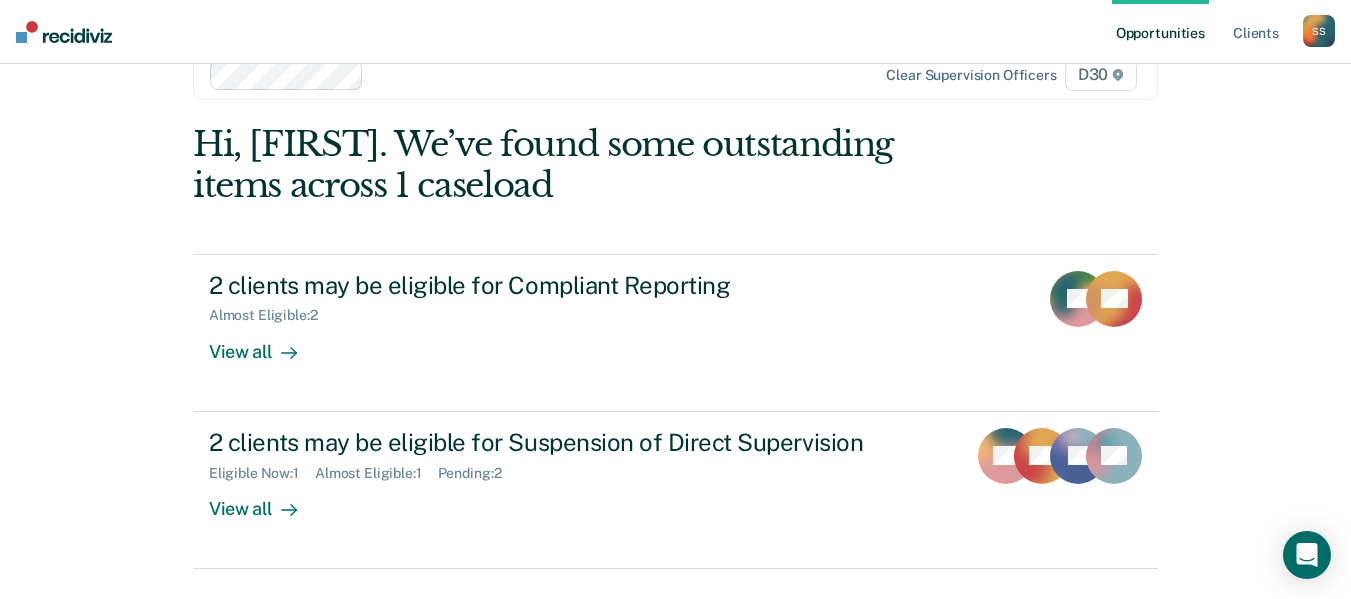 scroll, scrollTop: 96, scrollLeft: 0, axis: vertical 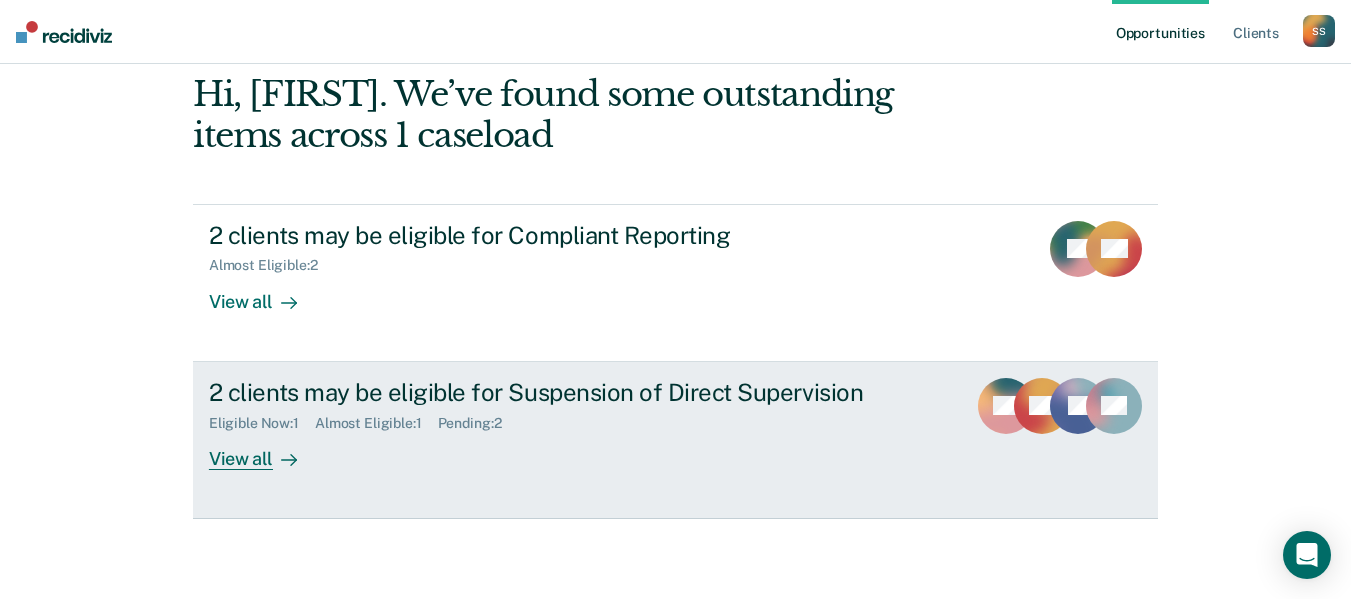 click on "View all" at bounding box center (265, 450) 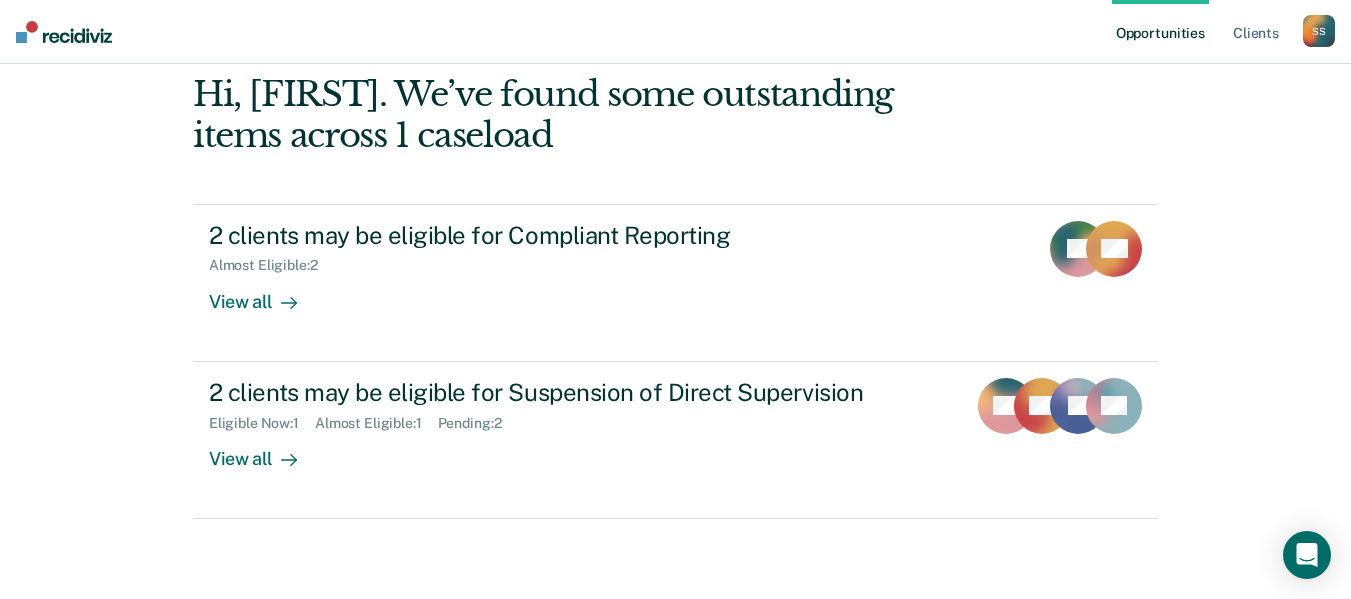 scroll, scrollTop: 0, scrollLeft: 0, axis: both 